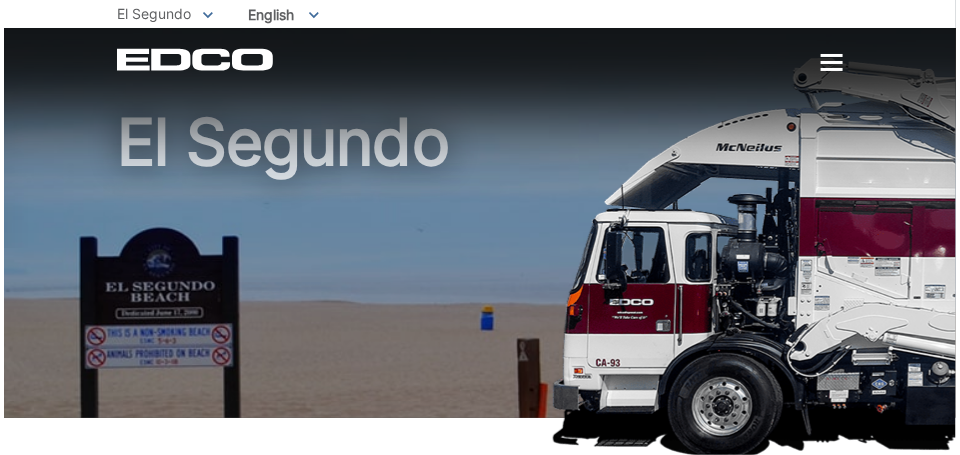 scroll, scrollTop: 0, scrollLeft: 0, axis: both 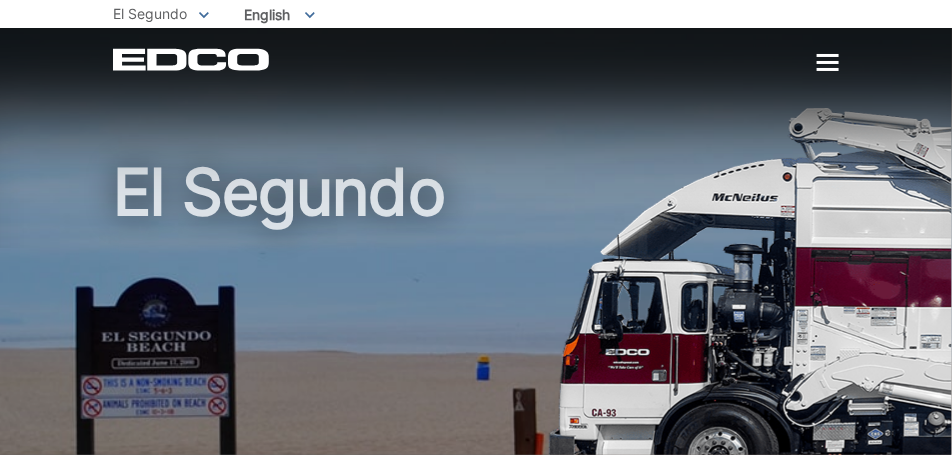 click at bounding box center (828, 62) 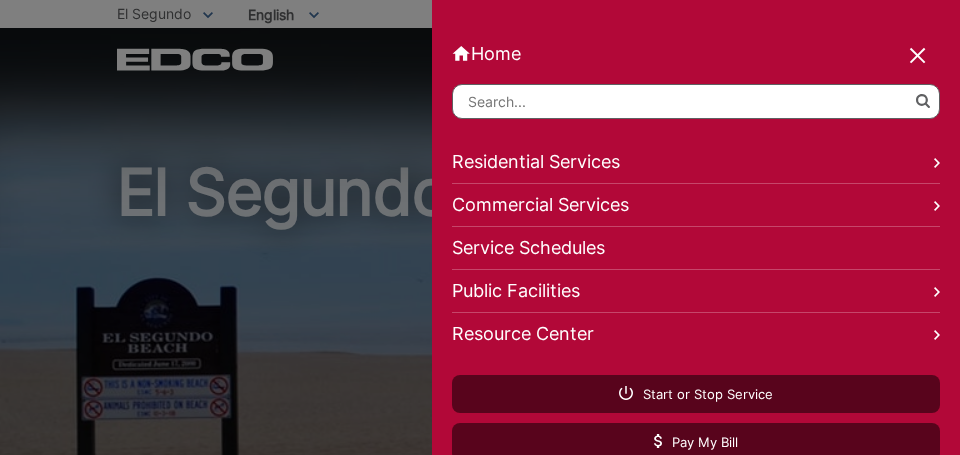 click at bounding box center (696, 101) 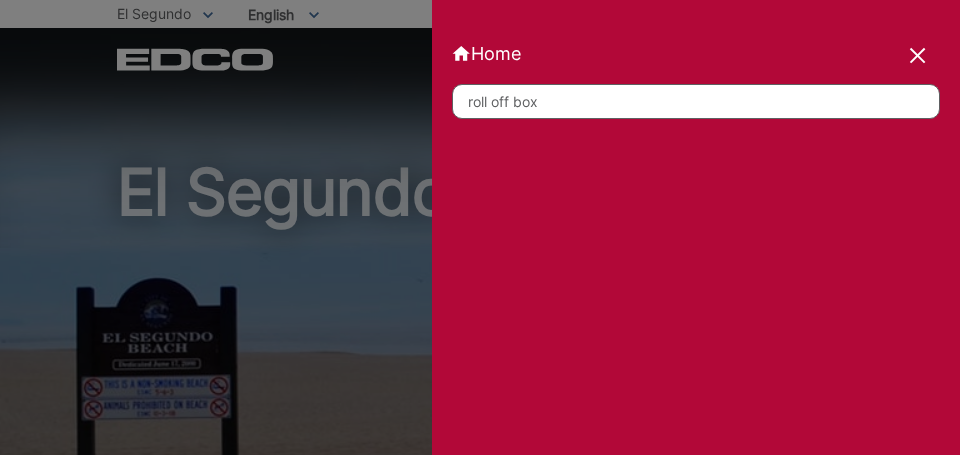 type on "roll off box" 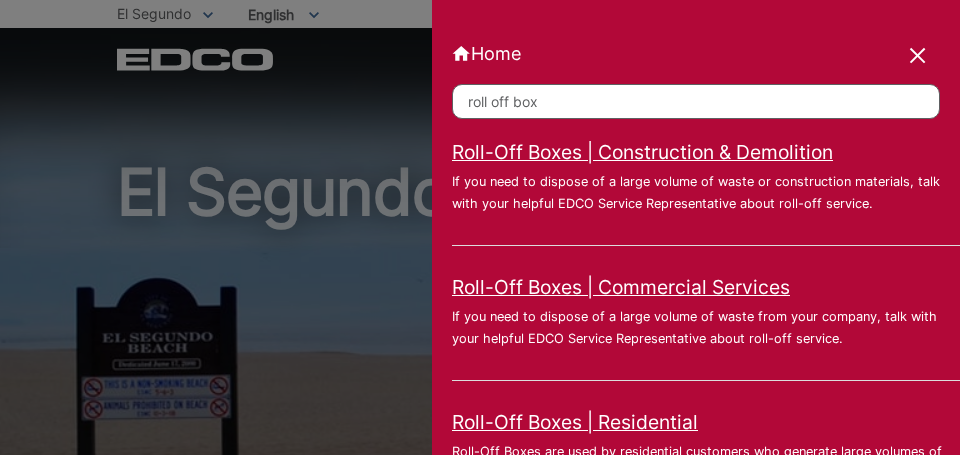 click on "Roll-Off Boxes | Construction & Demolition" at bounding box center (642, 152) 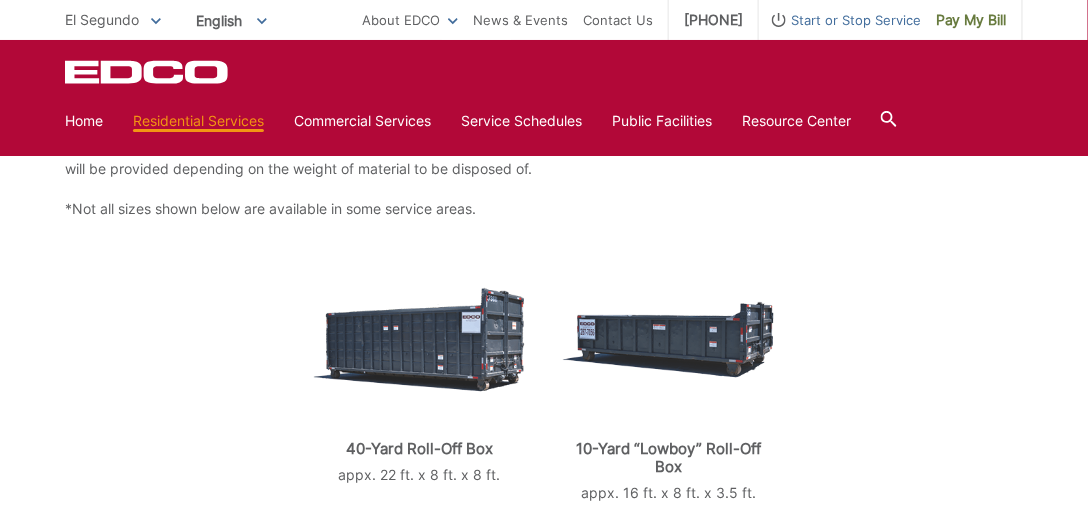 scroll, scrollTop: 400, scrollLeft: 0, axis: vertical 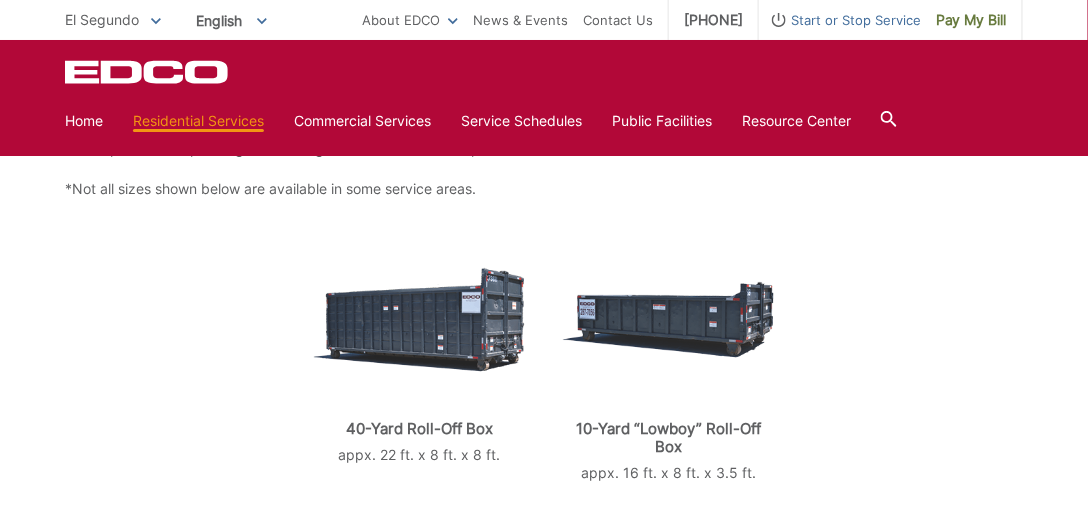 drag, startPoint x: 78, startPoint y: 276, endPoint x: 125, endPoint y: 222, distance: 71.5891 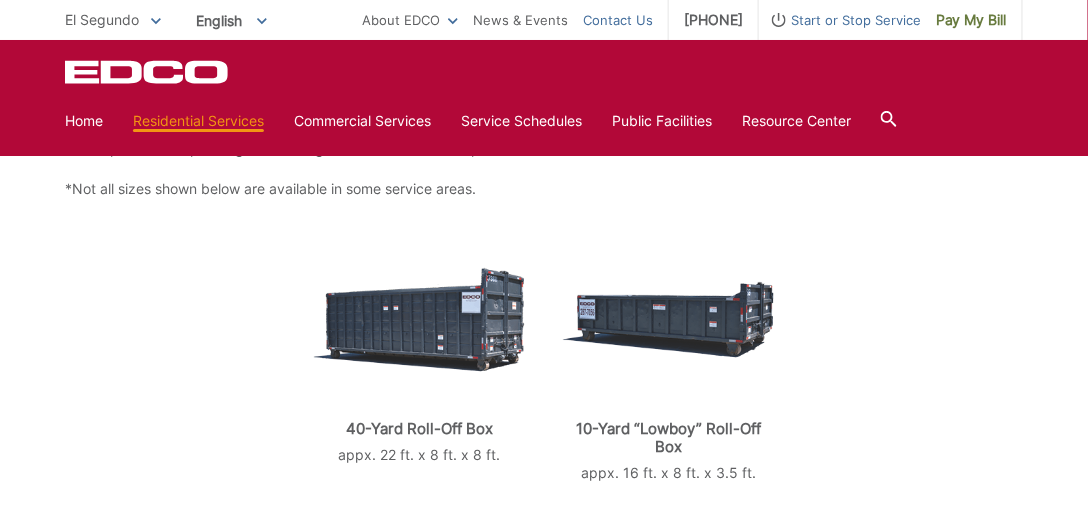 click on "Contact Us" at bounding box center (618, 20) 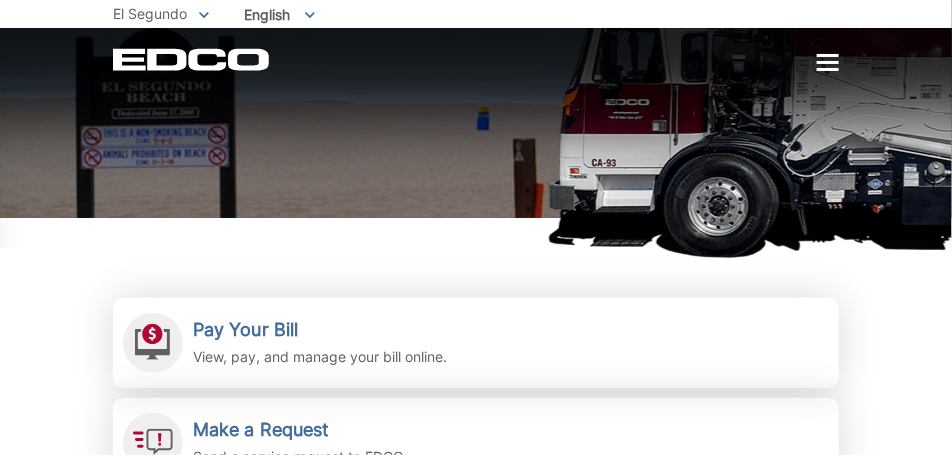 scroll, scrollTop: 600, scrollLeft: 0, axis: vertical 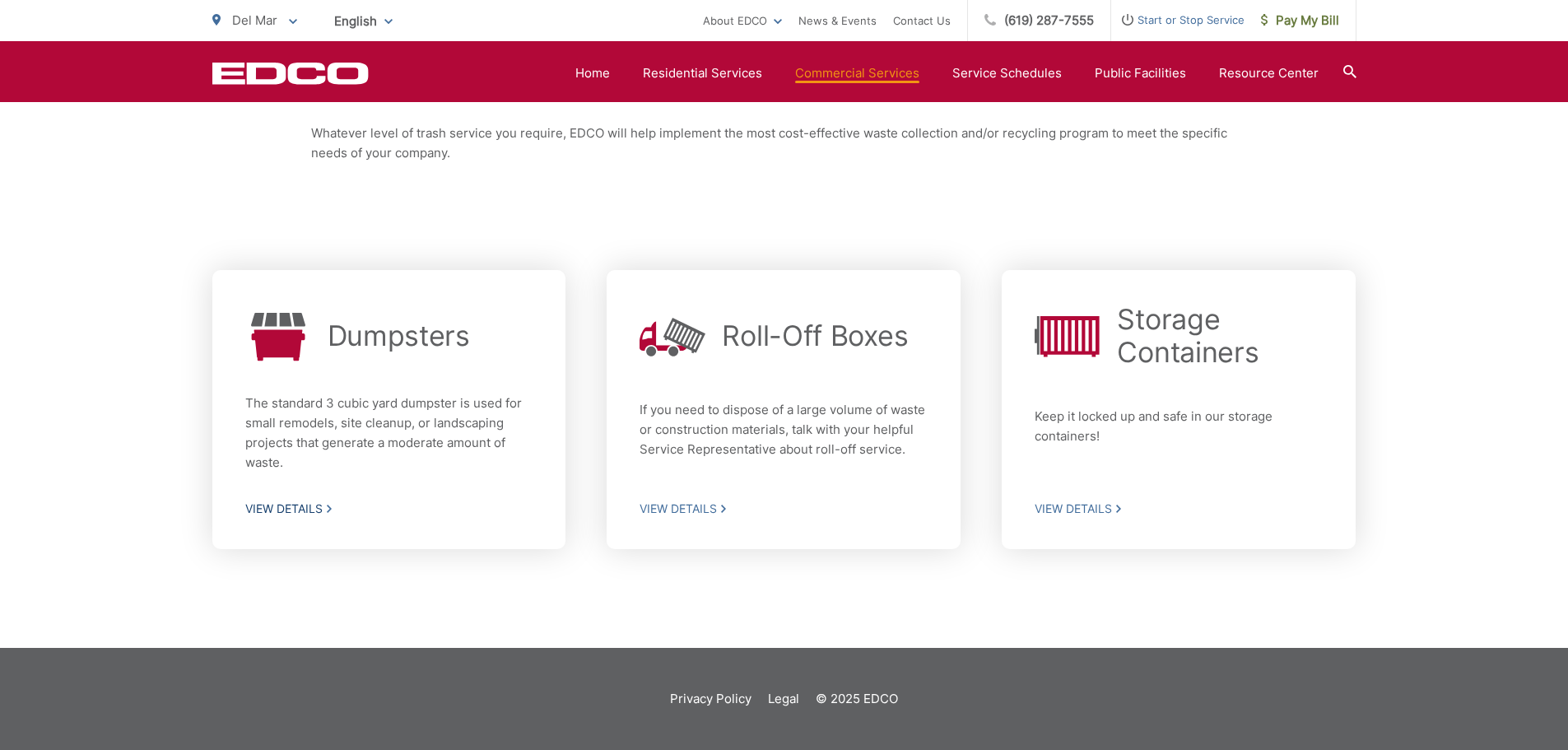 click on "Dumpsters" at bounding box center [398, 336] 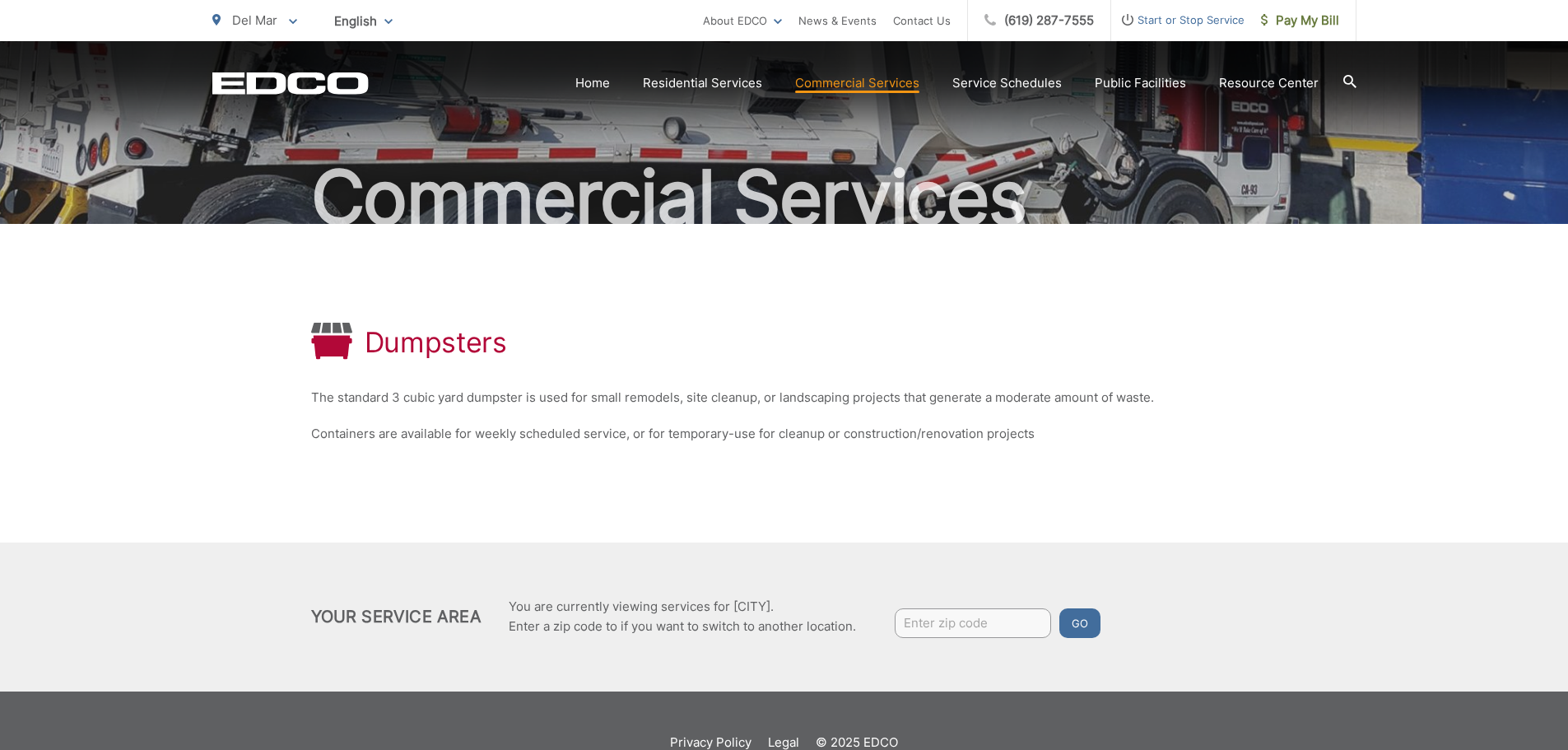 scroll, scrollTop: 67, scrollLeft: 0, axis: vertical 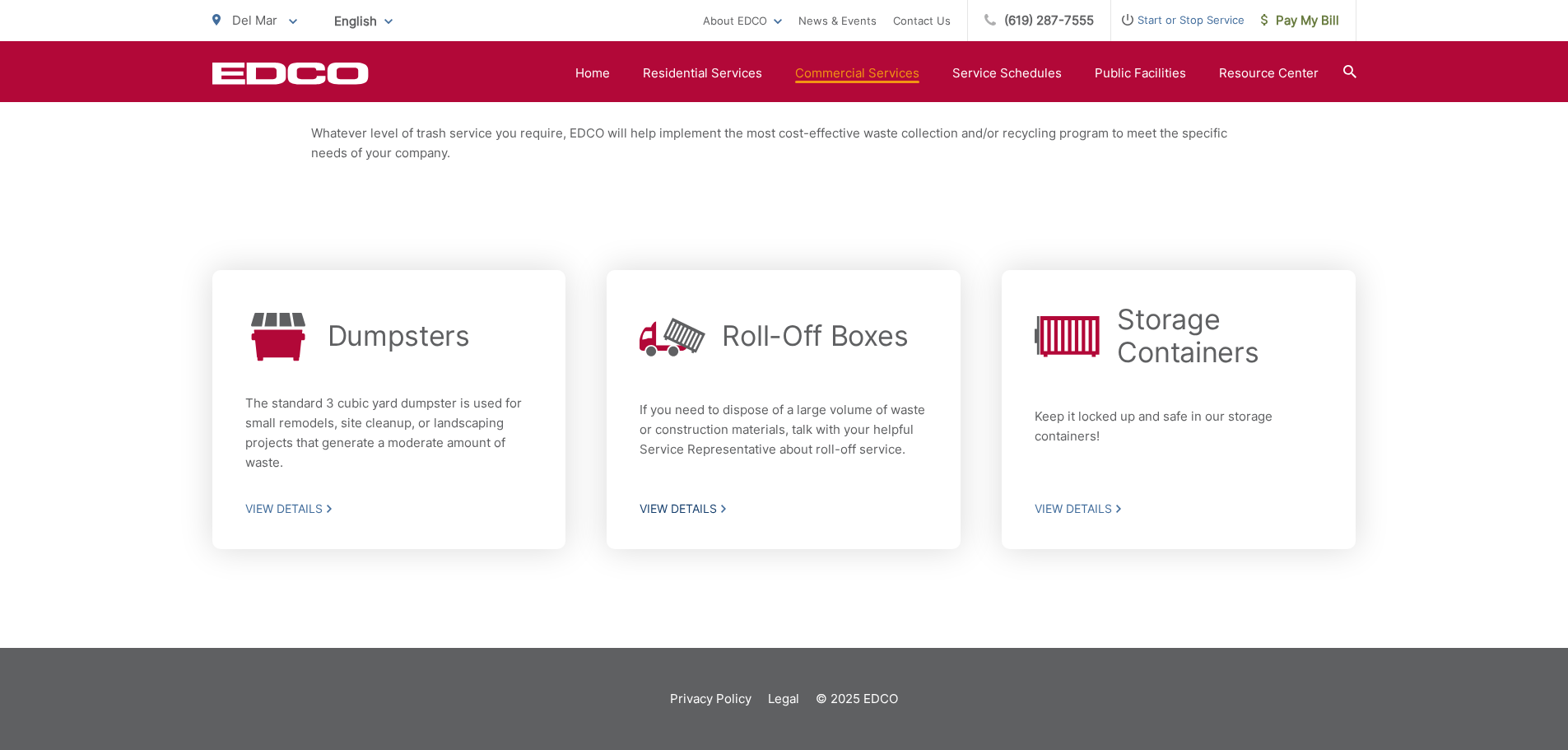 click on "Roll-Off Boxes" at bounding box center (815, 336) 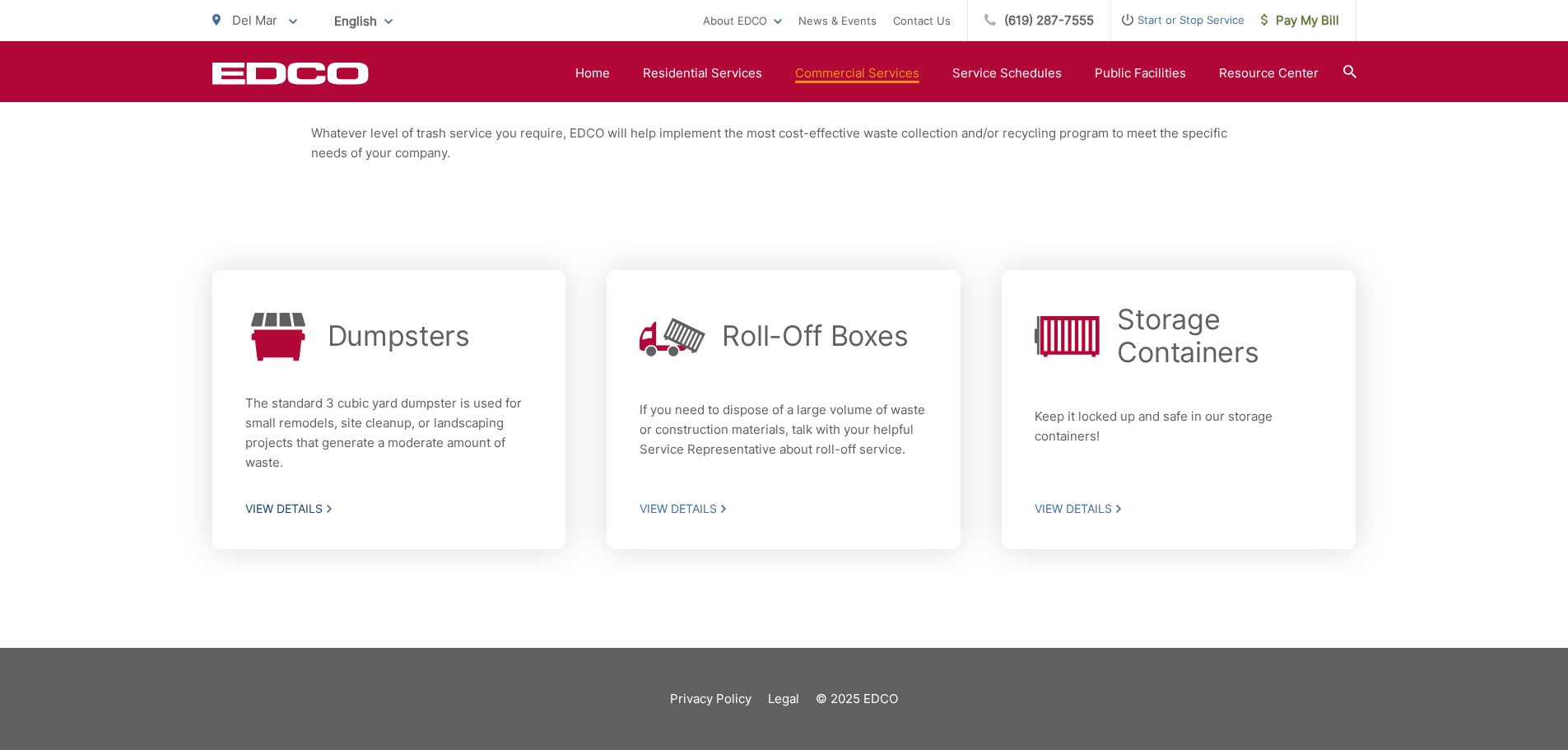 click on "View Details" at bounding box center (389, 509) 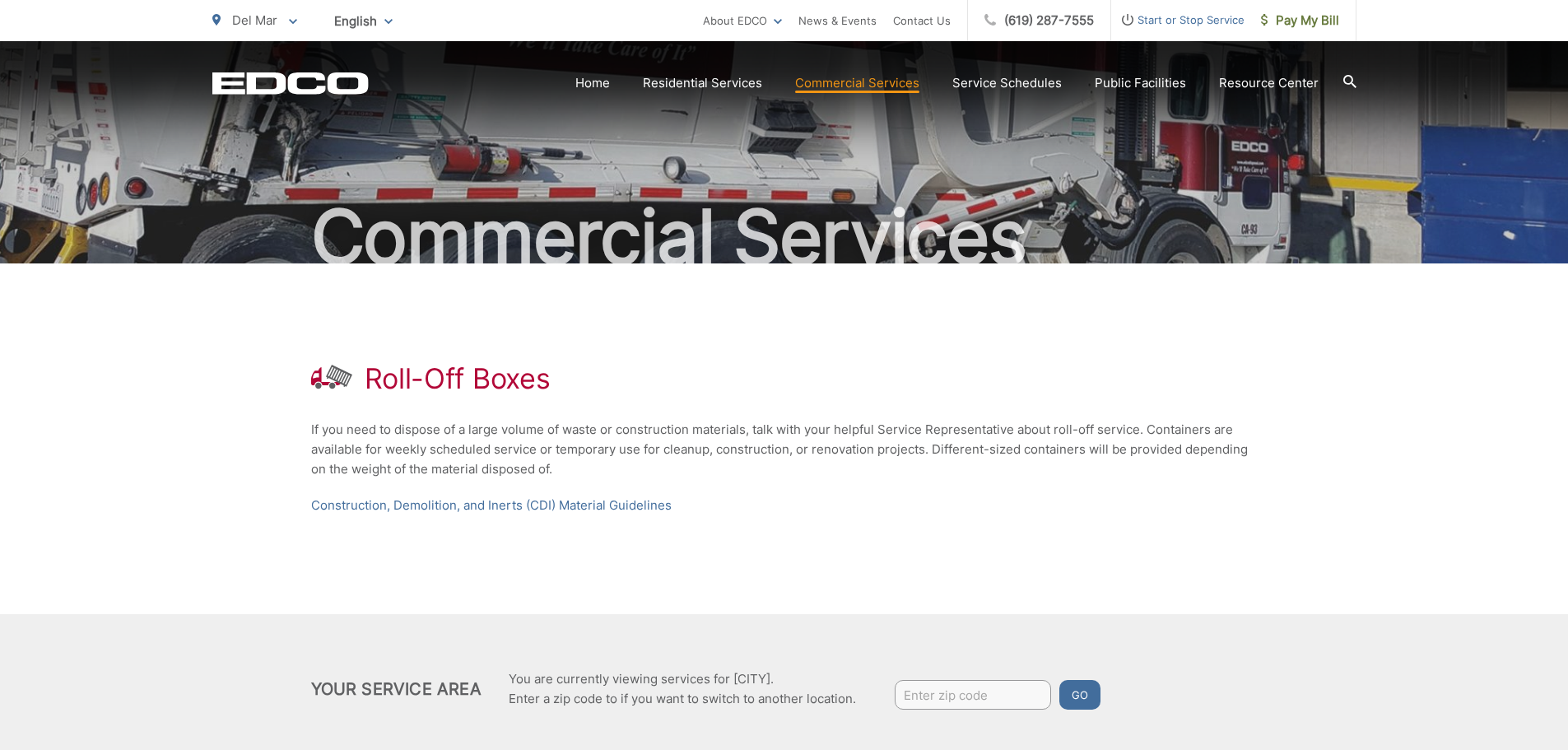 scroll, scrollTop: 181, scrollLeft: 0, axis: vertical 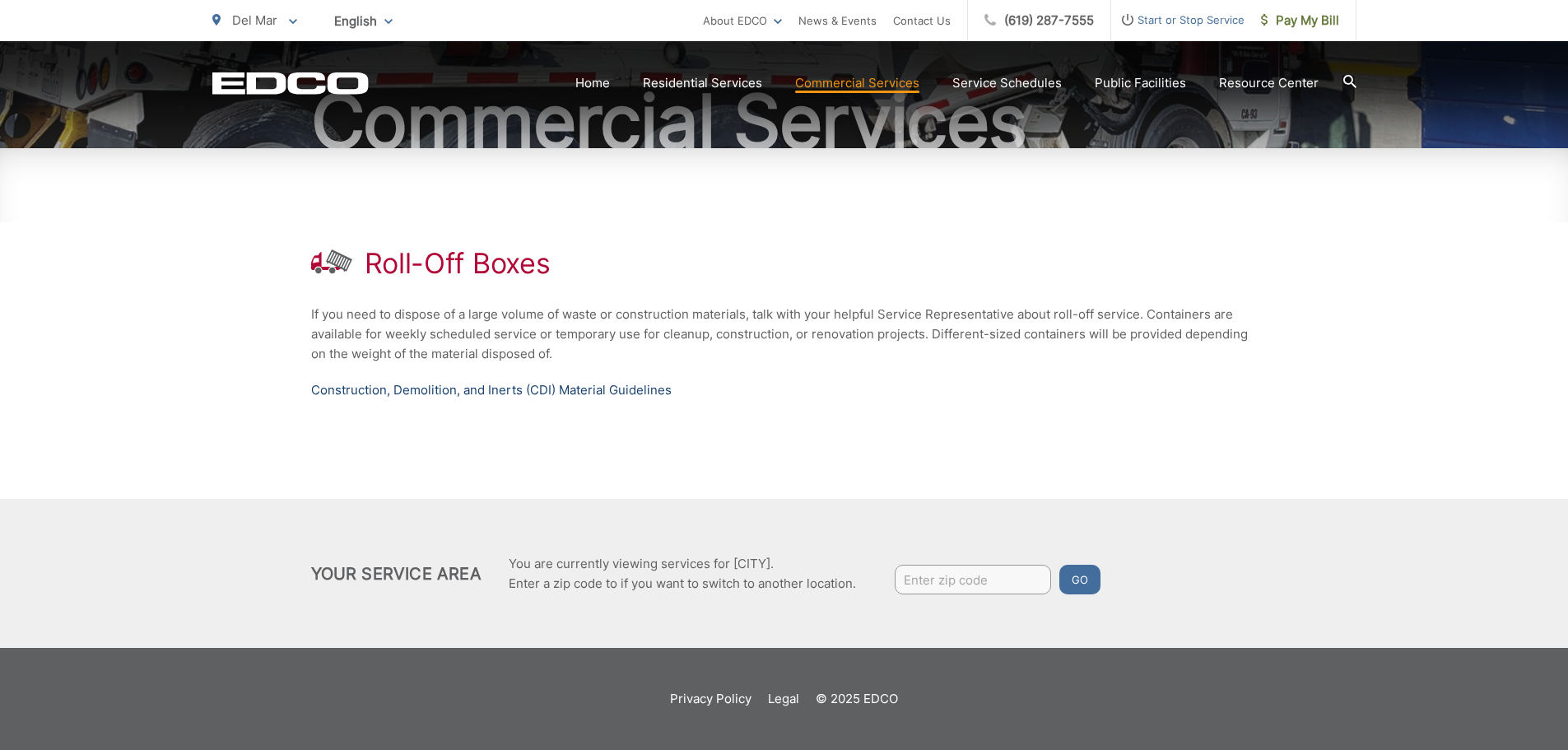 click on "Construction, Demolition, and Inerts (CDI) Material Guidelines" at bounding box center [491, 390] 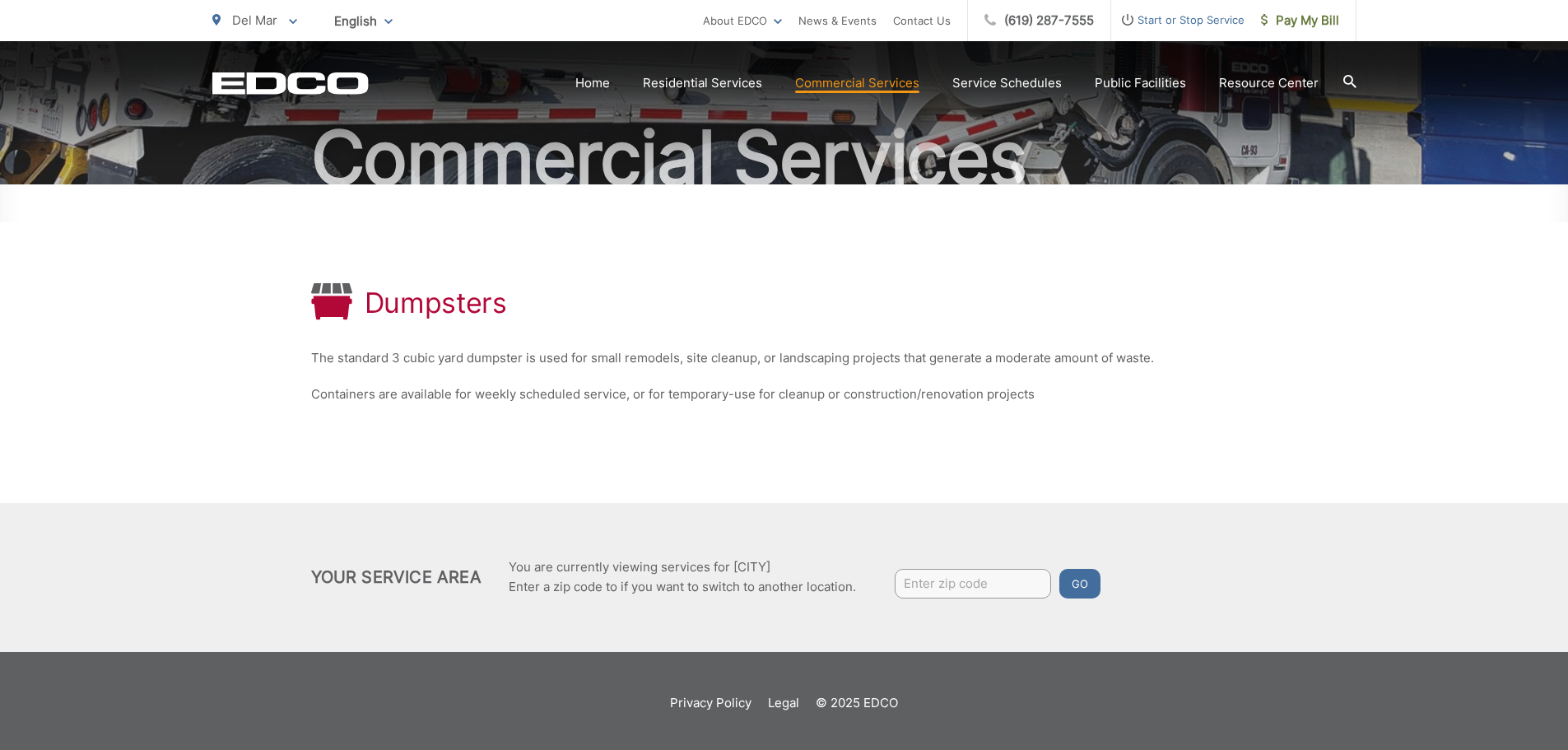 scroll, scrollTop: 149, scrollLeft: 0, axis: vertical 